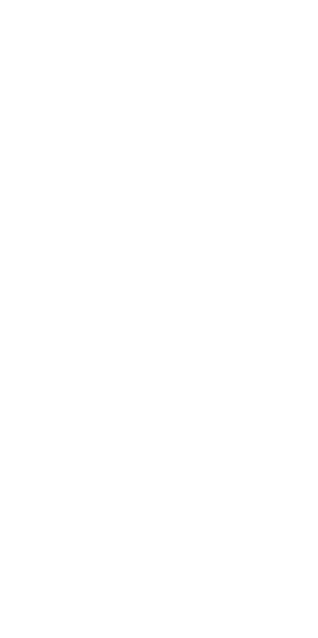 scroll, scrollTop: 0, scrollLeft: 0, axis: both 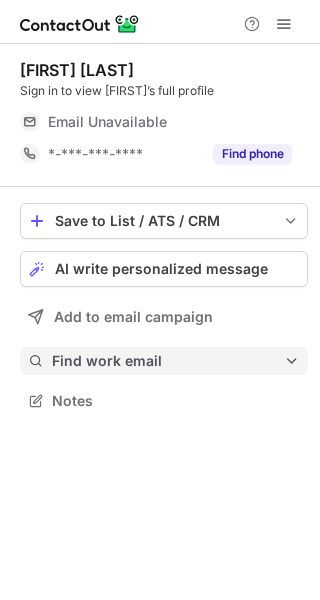 click on "Find work email" at bounding box center [168, 361] 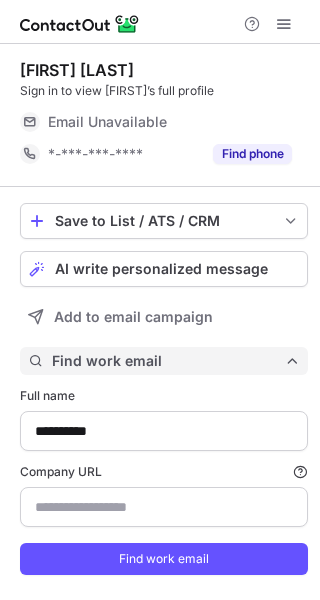 scroll, scrollTop: 10, scrollLeft: 10, axis: both 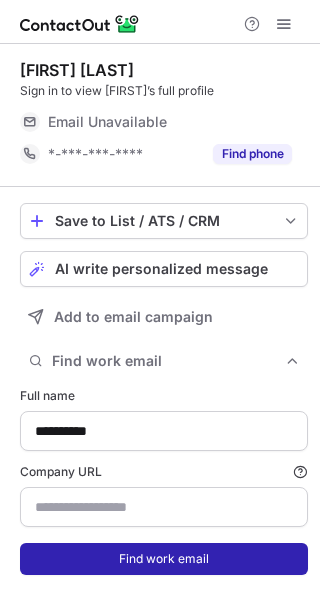 click on "Find work email" at bounding box center [164, 559] 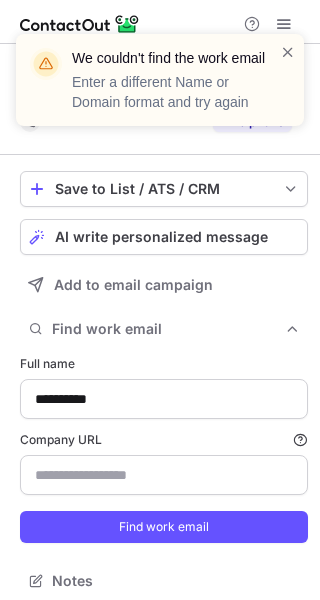 scroll, scrollTop: 567, scrollLeft: 306, axis: both 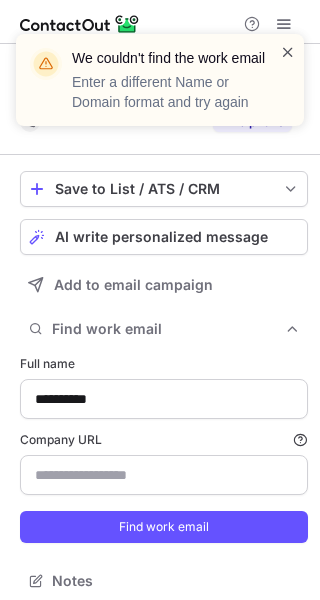 click at bounding box center (288, 52) 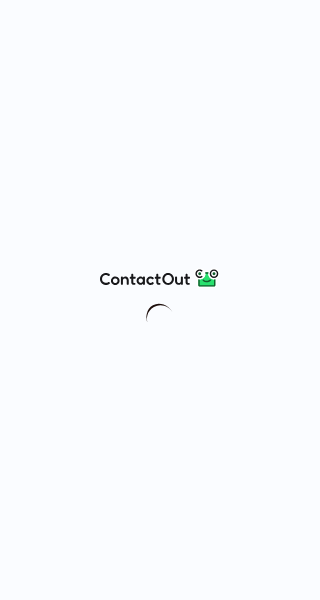 scroll, scrollTop: 0, scrollLeft: 0, axis: both 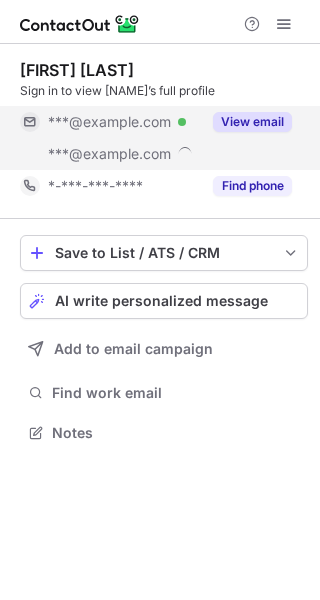 click on "View email" at bounding box center [252, 122] 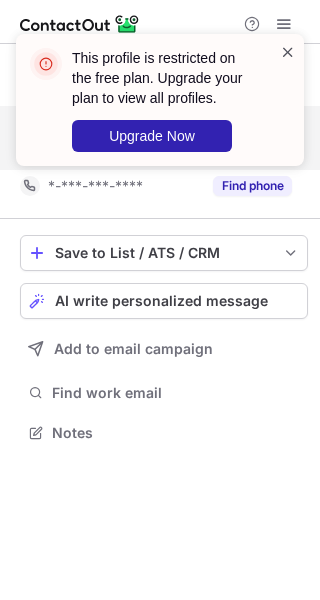 click at bounding box center [288, 52] 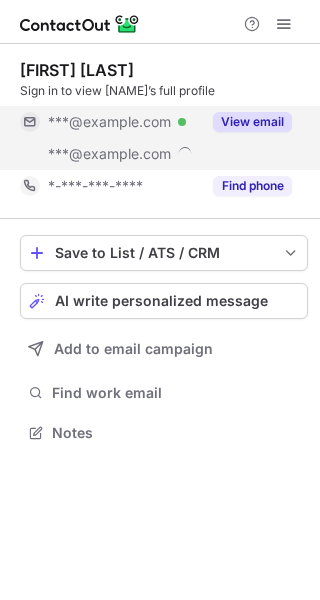 click on "View email" at bounding box center [246, 122] 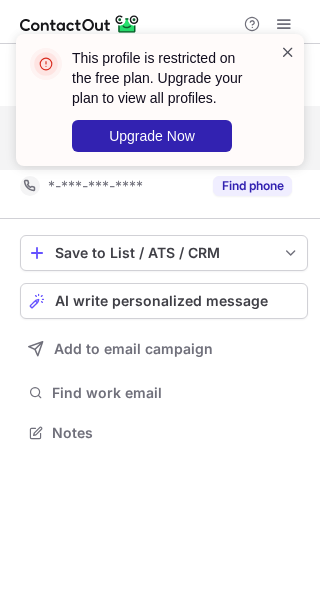 click at bounding box center [288, 52] 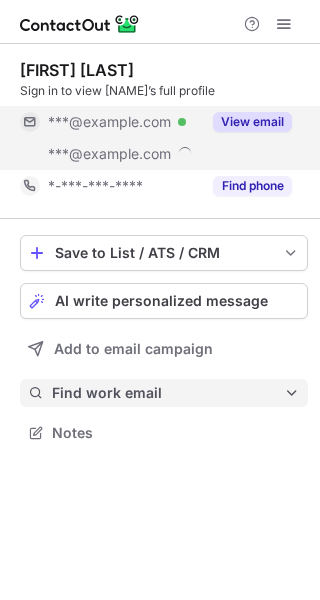 click on "Find work email" at bounding box center (164, 393) 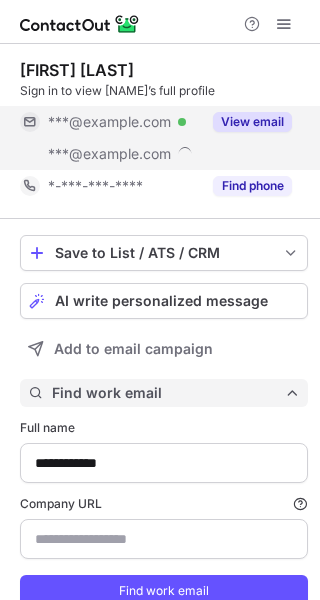 scroll, scrollTop: 10, scrollLeft: 10, axis: both 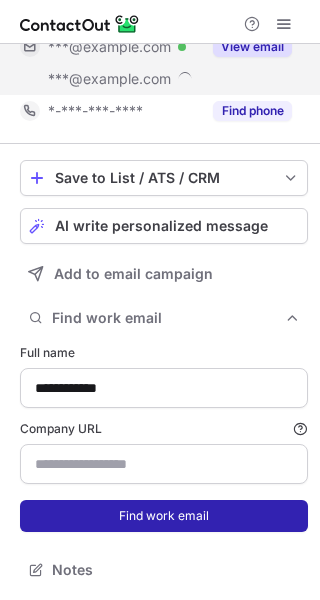 click on "Find work email" at bounding box center (164, 516) 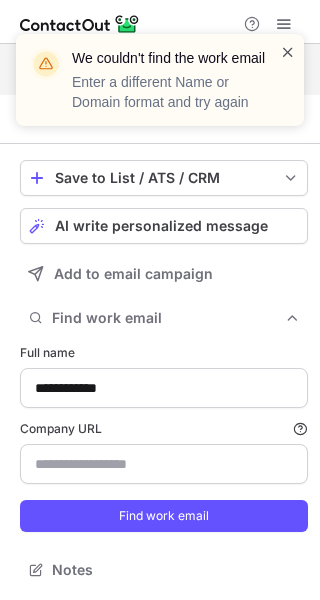 click at bounding box center (288, 52) 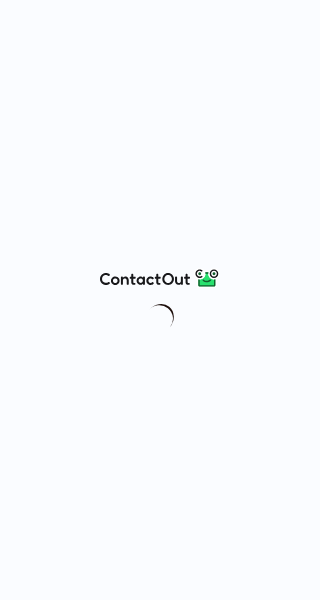 scroll, scrollTop: 0, scrollLeft: 0, axis: both 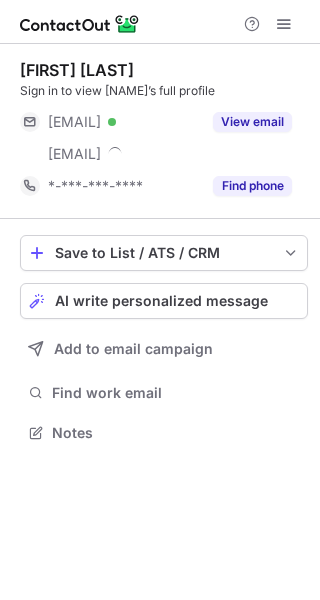 click on "[FIRST] [LAST] Sign in to view [FIRST]’s full profile [EMAIL] Verified [EMAIL] View email [PHONE] Find phone" at bounding box center [164, 131] 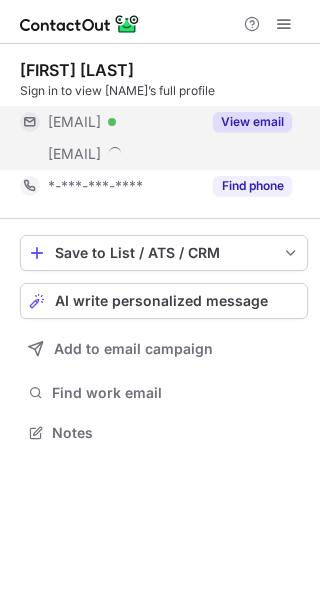 click on "View email" at bounding box center (252, 122) 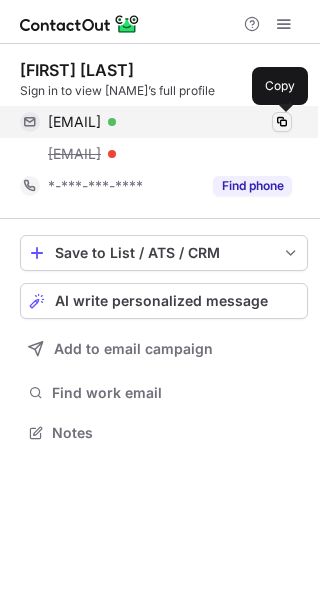 click at bounding box center [282, 122] 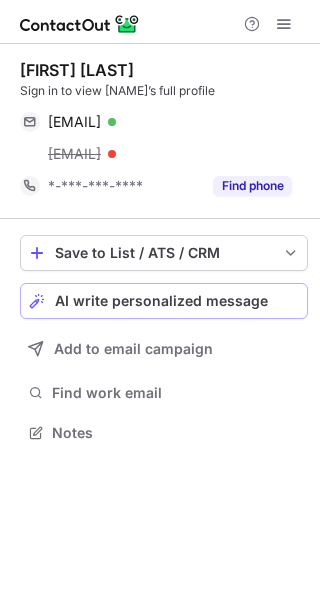 click on "AI write personalized message" at bounding box center (161, 301) 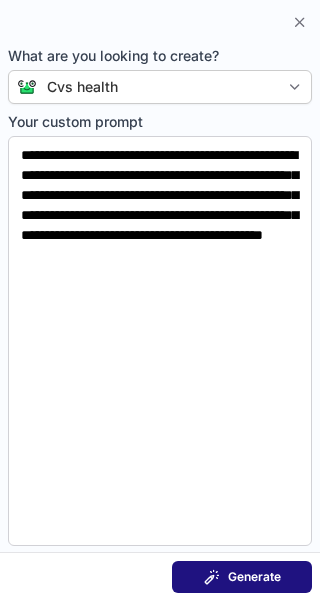 scroll, scrollTop: 387, scrollLeft: 320, axis: both 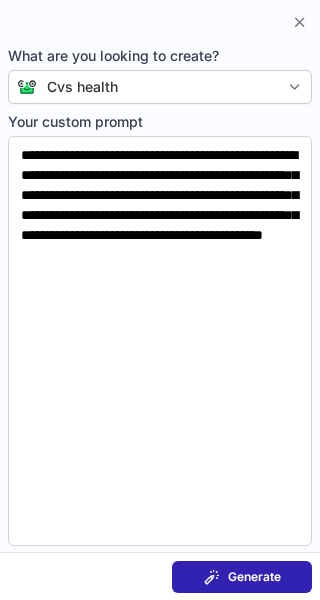 click on "Generate" at bounding box center [254, 577] 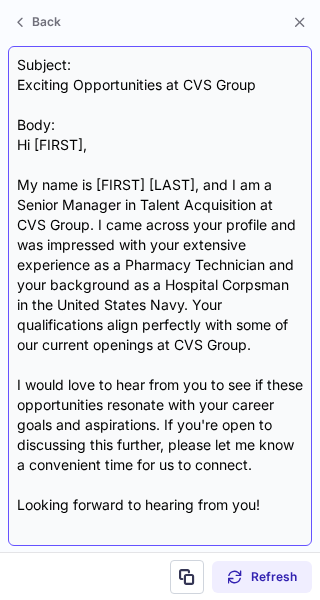 scroll, scrollTop: 138, scrollLeft: 0, axis: vertical 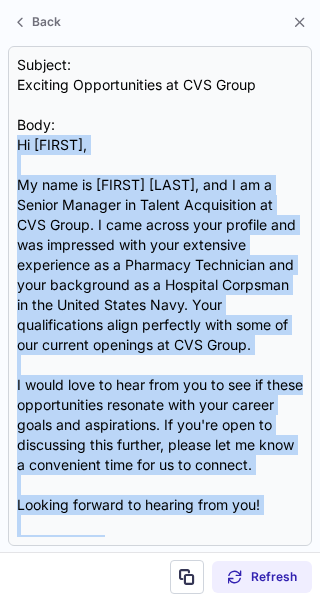 drag, startPoint x: 146, startPoint y: 453, endPoint x: -79, endPoint y: 149, distance: 378.2076 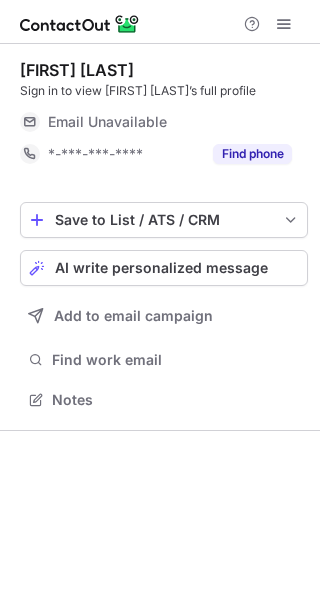 scroll, scrollTop: 0, scrollLeft: 0, axis: both 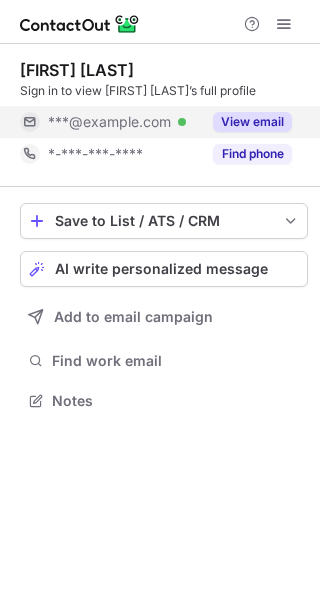 click on "View email" at bounding box center [252, 122] 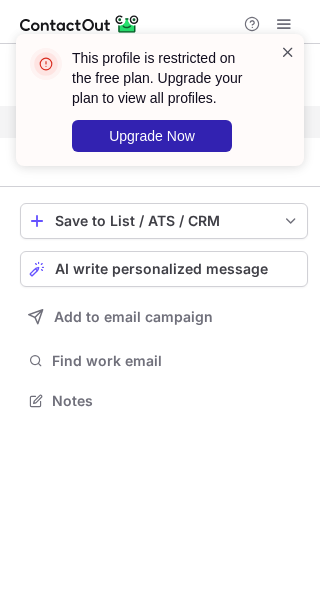 click at bounding box center (288, 52) 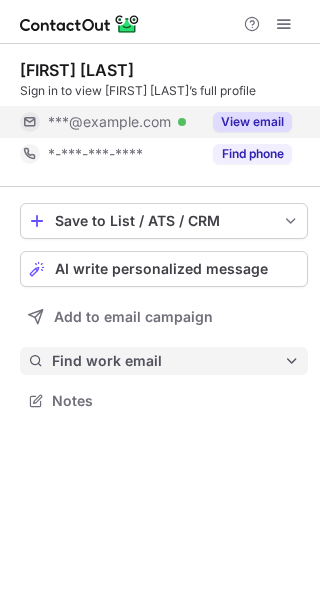 click on "Find work email" at bounding box center (168, 361) 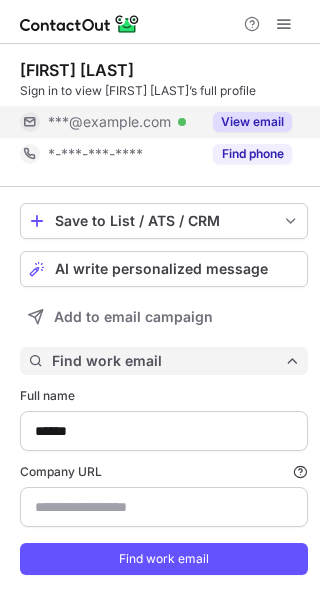 scroll, scrollTop: 10, scrollLeft: 10, axis: both 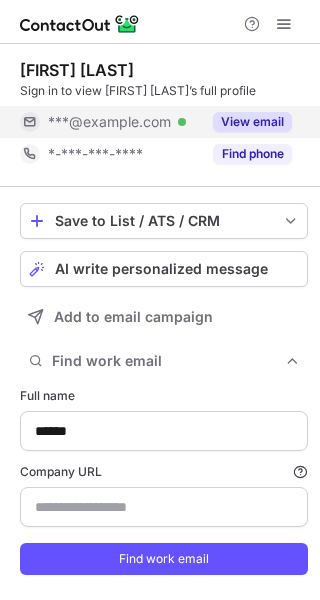 click on "Full name ****** Company URL Finding work email will consume 1 credit if a match is found. Find work email" at bounding box center (164, 481) 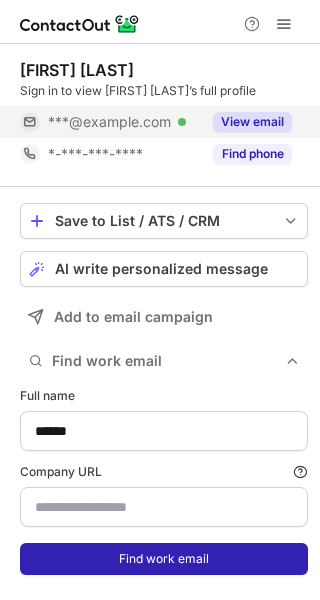 click on "Find work email" at bounding box center [164, 559] 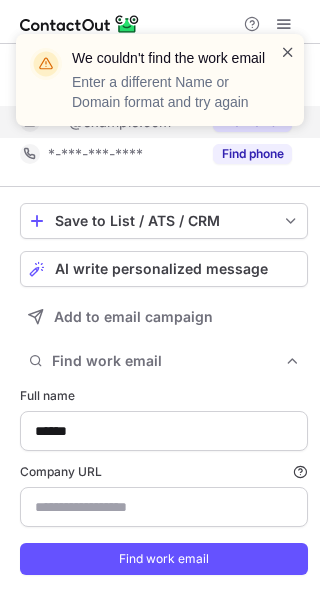 click at bounding box center (288, 52) 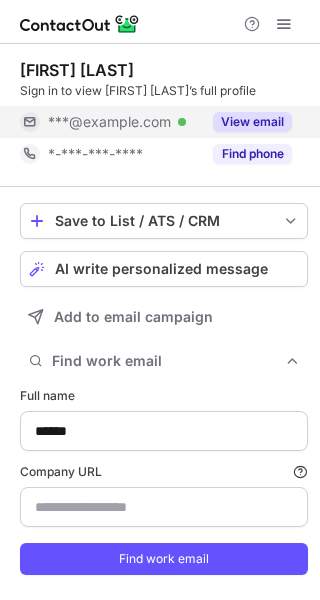 click on "View email" at bounding box center [252, 122] 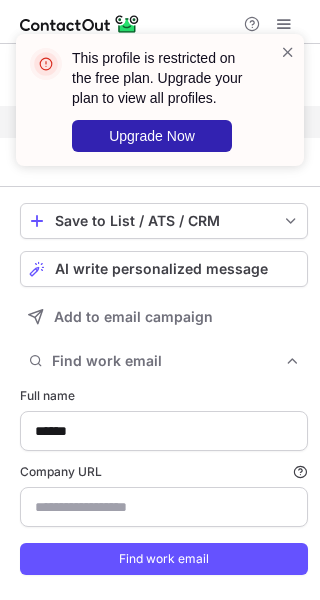 click on "This profile is restricted on the free plan. Upgrade your plan to view all profiles. Upgrade Now" at bounding box center (160, 100) 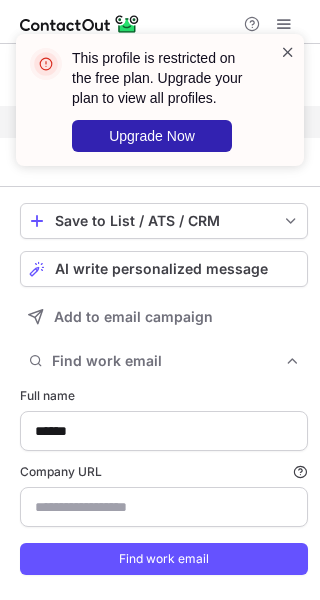 click at bounding box center [288, 52] 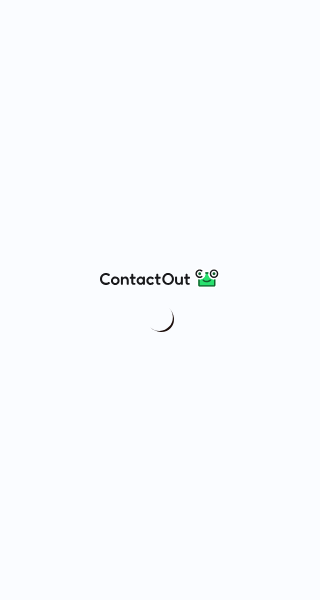 scroll, scrollTop: 0, scrollLeft: 0, axis: both 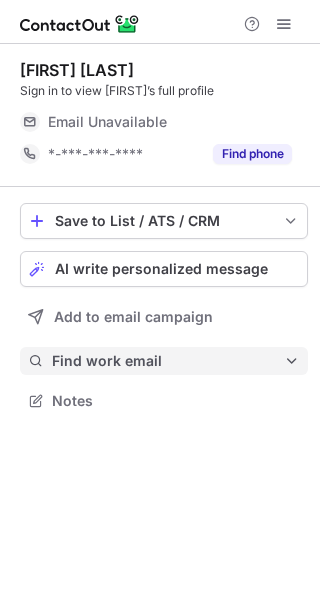 click on "Find work email" at bounding box center [168, 361] 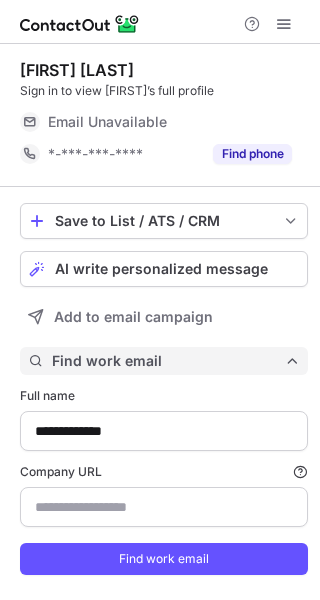 scroll, scrollTop: 10, scrollLeft: 10, axis: both 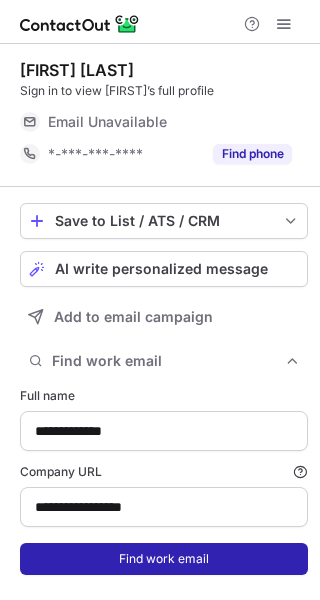 click on "Find work email" at bounding box center (164, 559) 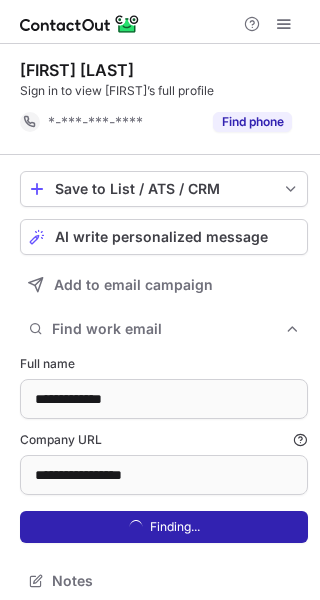 scroll, scrollTop: 567, scrollLeft: 306, axis: both 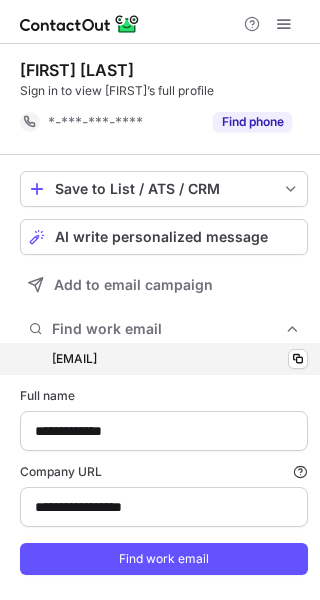 click on "[EMAIL] [EMAIL] Copy" at bounding box center (164, 359) 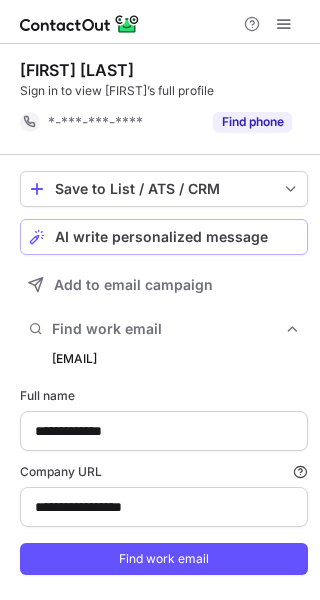 click on "AI write personalized message" at bounding box center [161, 237] 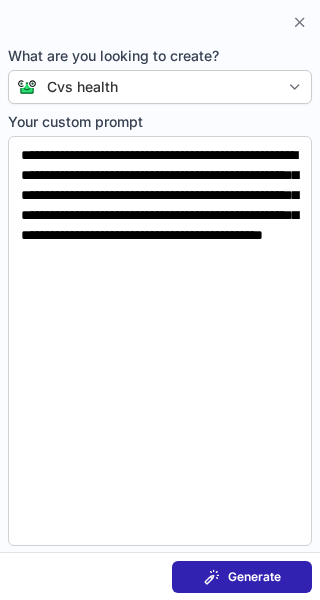 click on "Generate" at bounding box center (242, 577) 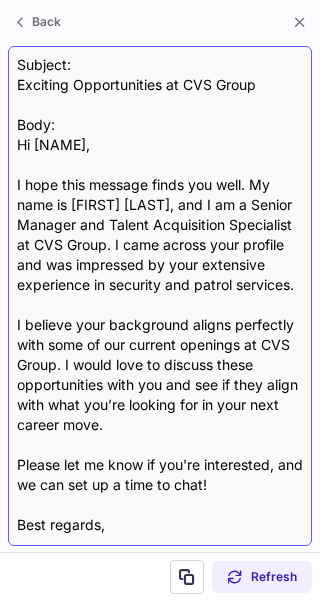 scroll, scrollTop: 98, scrollLeft: 0, axis: vertical 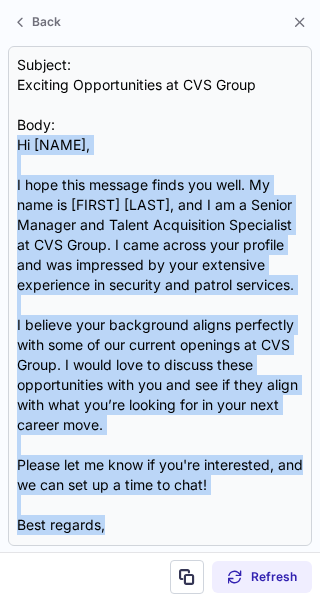 drag, startPoint x: 112, startPoint y: 448, endPoint x: 0, endPoint y: 137, distance: 330.55258 